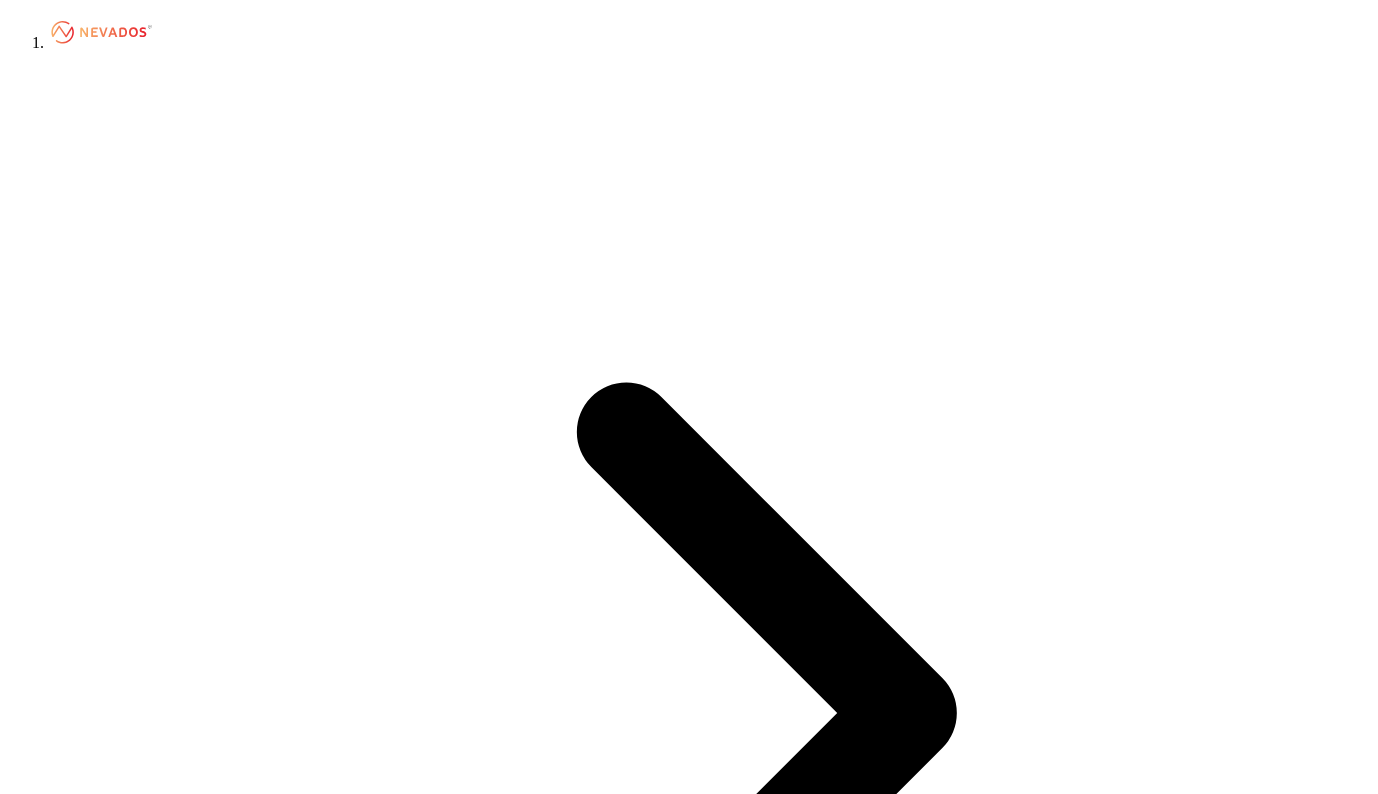 scroll, scrollTop: 500, scrollLeft: 0, axis: vertical 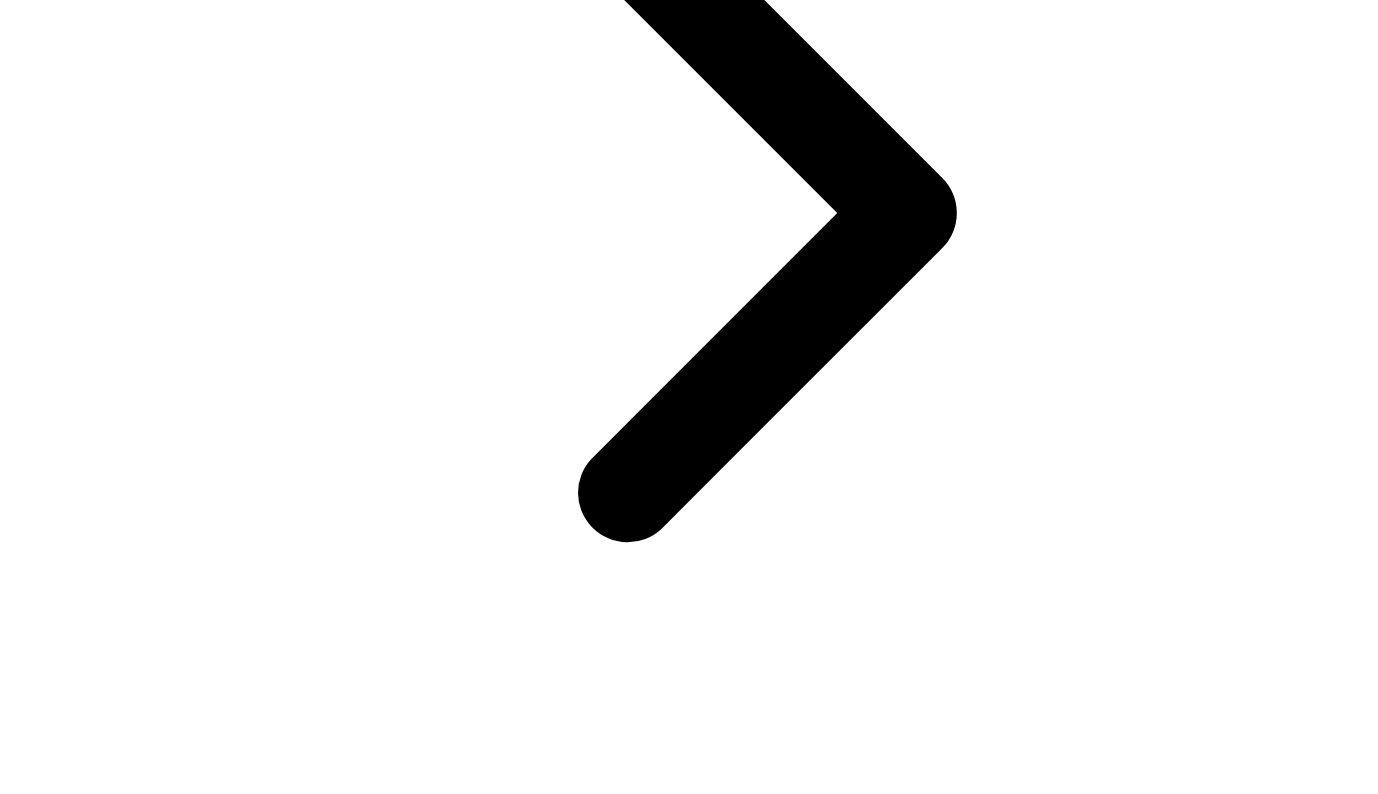 click on "Site Design" at bounding box center [85, 4918] 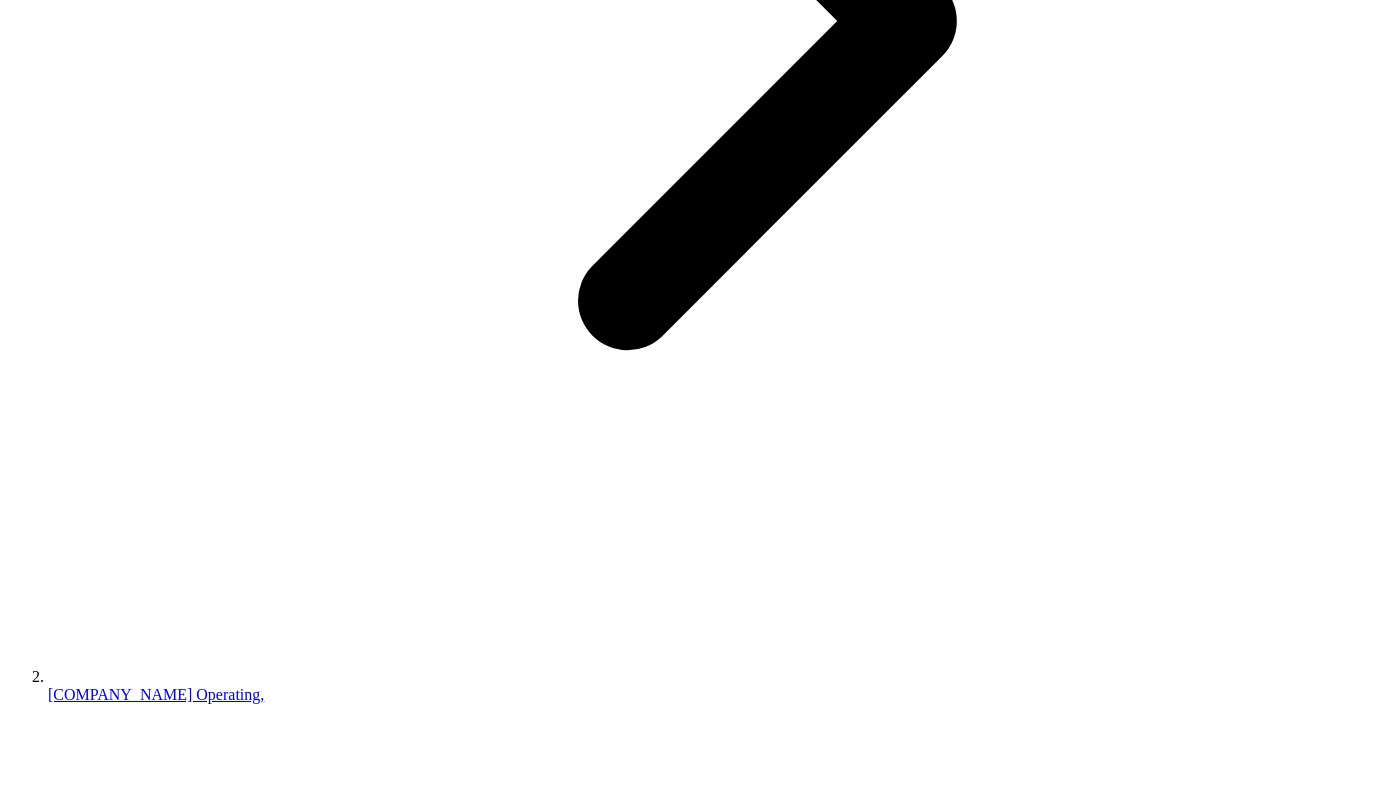 scroll, scrollTop: 721, scrollLeft: 0, axis: vertical 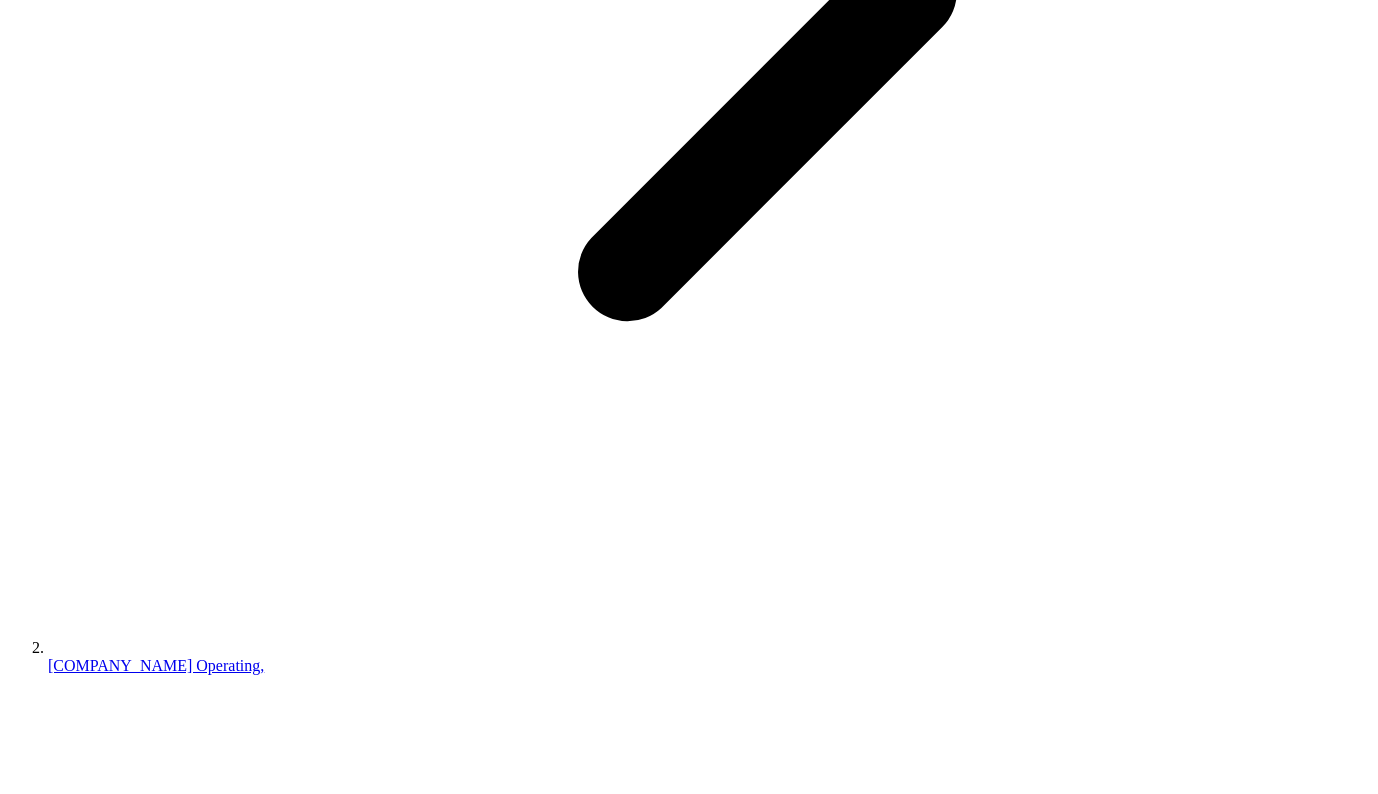 click on "Approve" at bounding box center (980, 16049) 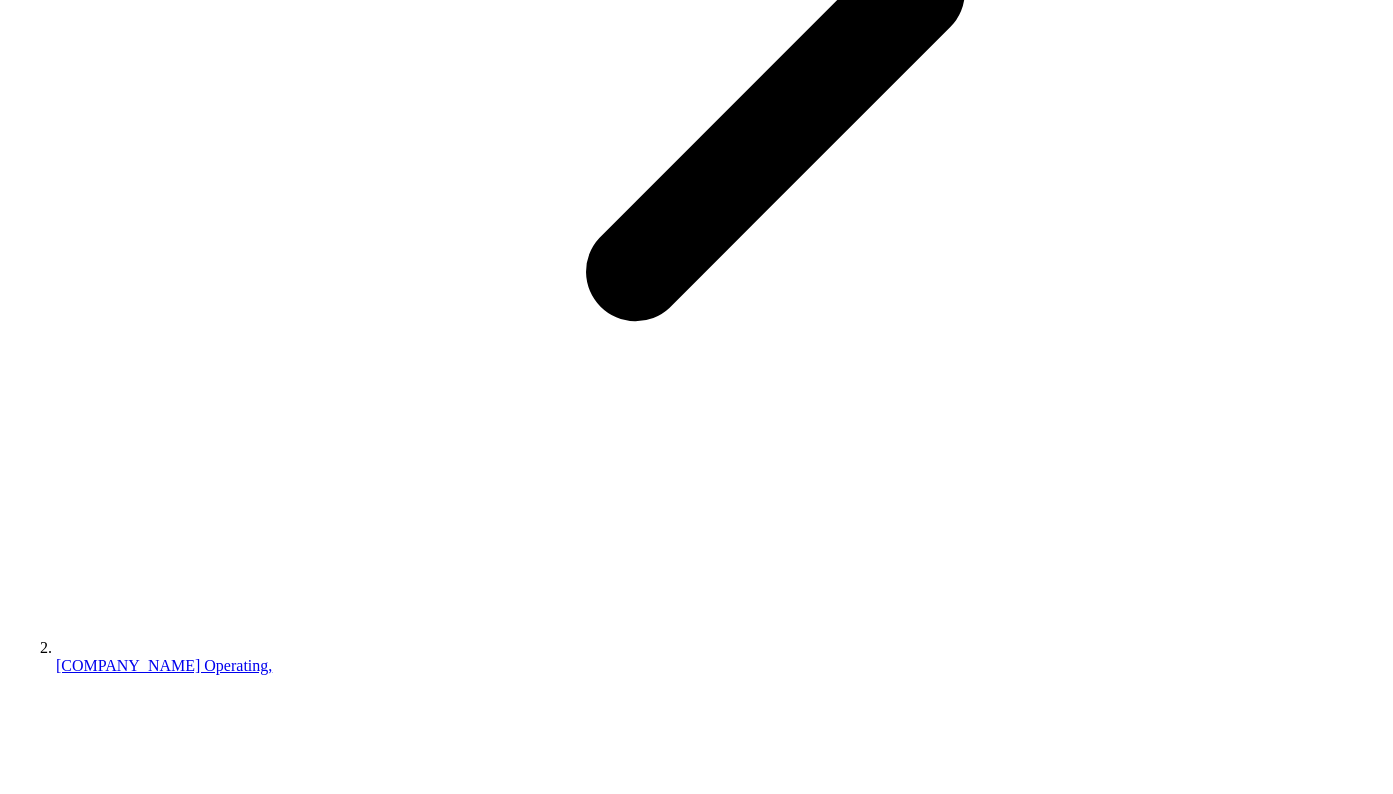 scroll, scrollTop: 0, scrollLeft: 0, axis: both 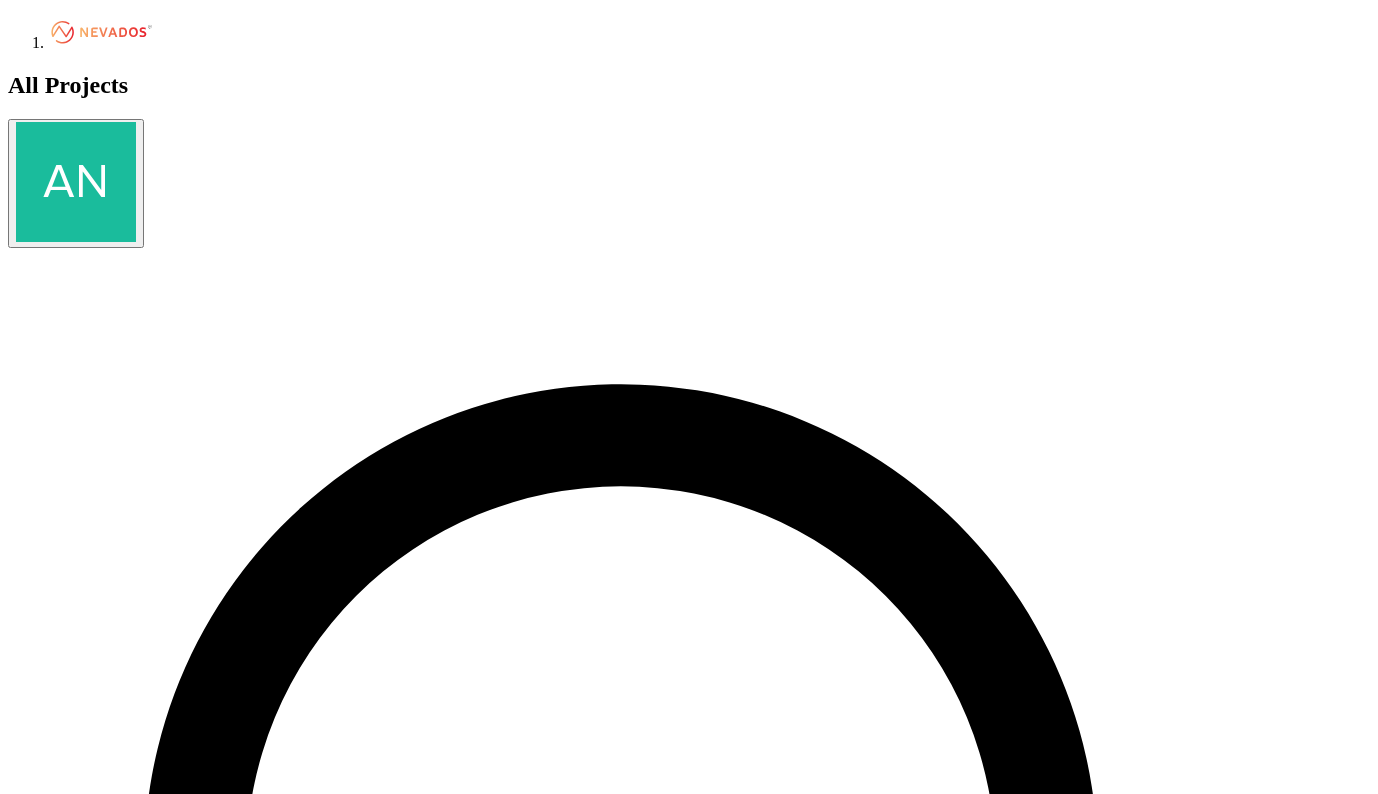 click on "[COMPANY_NAME]" at bounding box center (118, 1804) 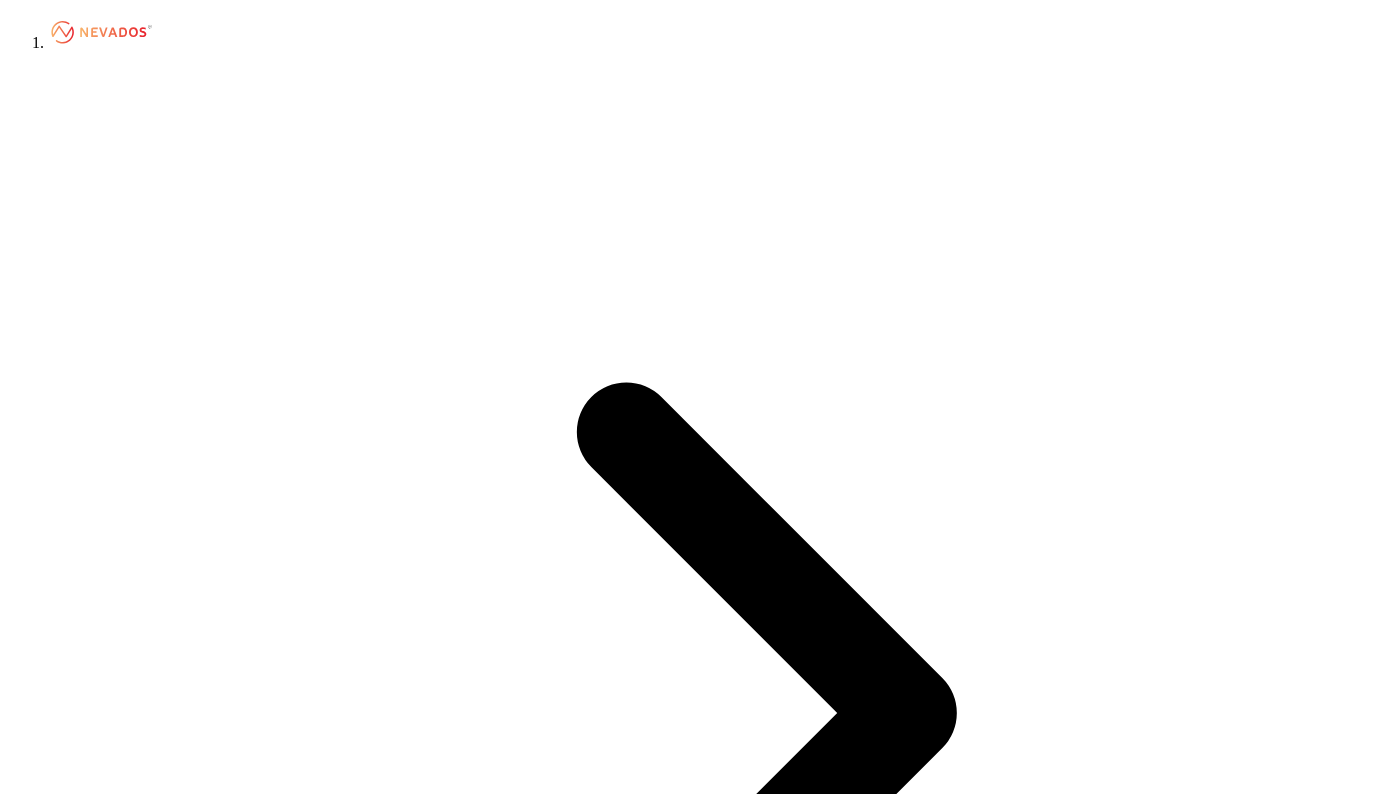 click on "Design Site" at bounding box center (45, 3941) 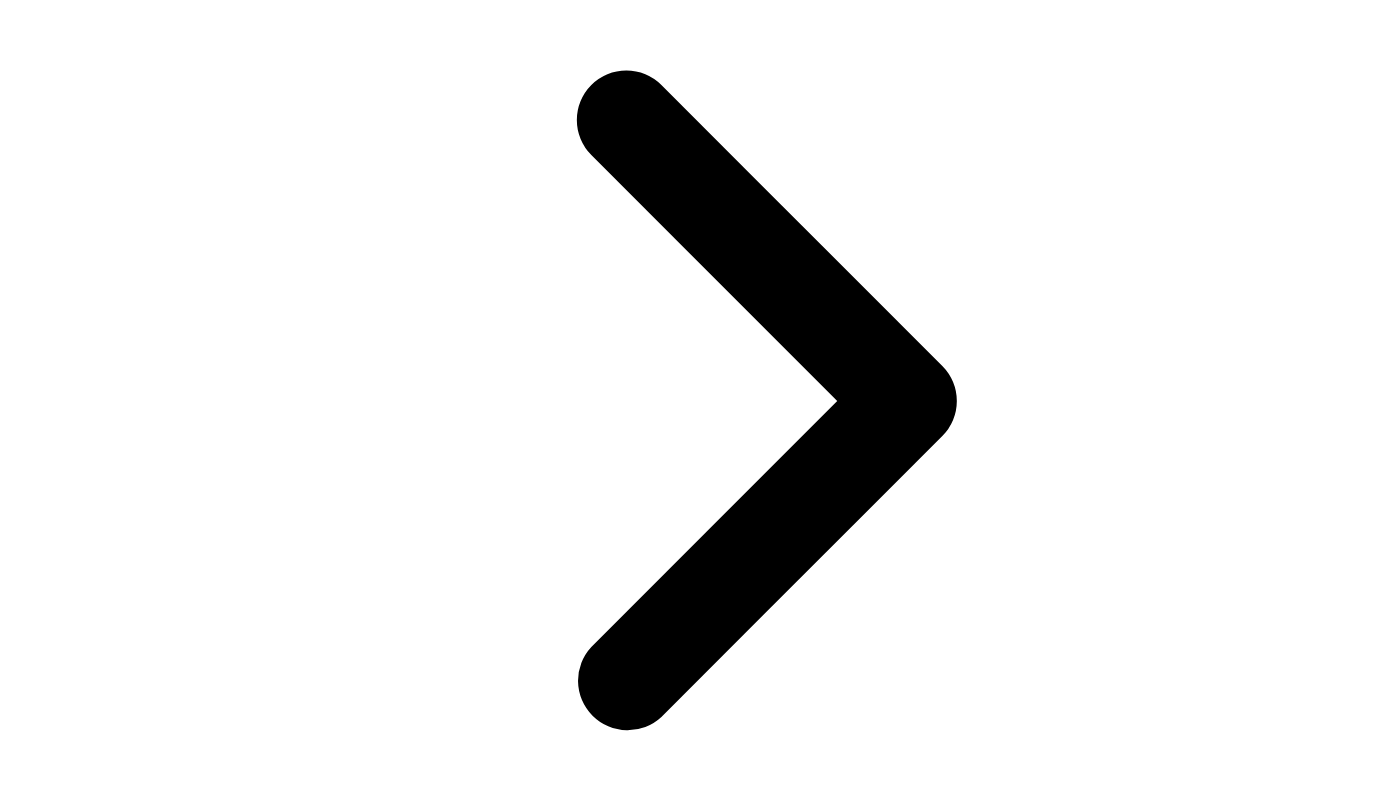 scroll, scrollTop: 321, scrollLeft: 0, axis: vertical 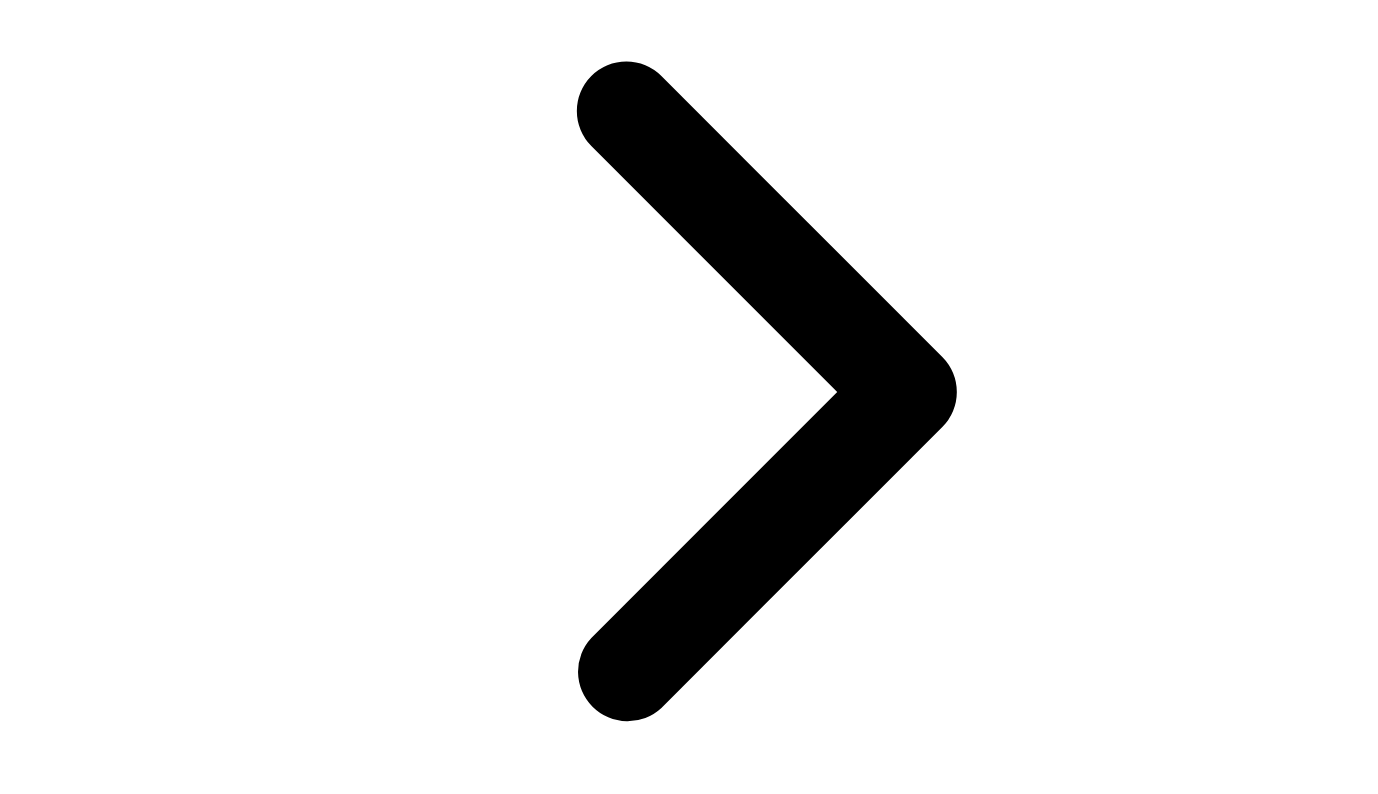 click on "Site Design 1 Status" at bounding box center (689, 5353) 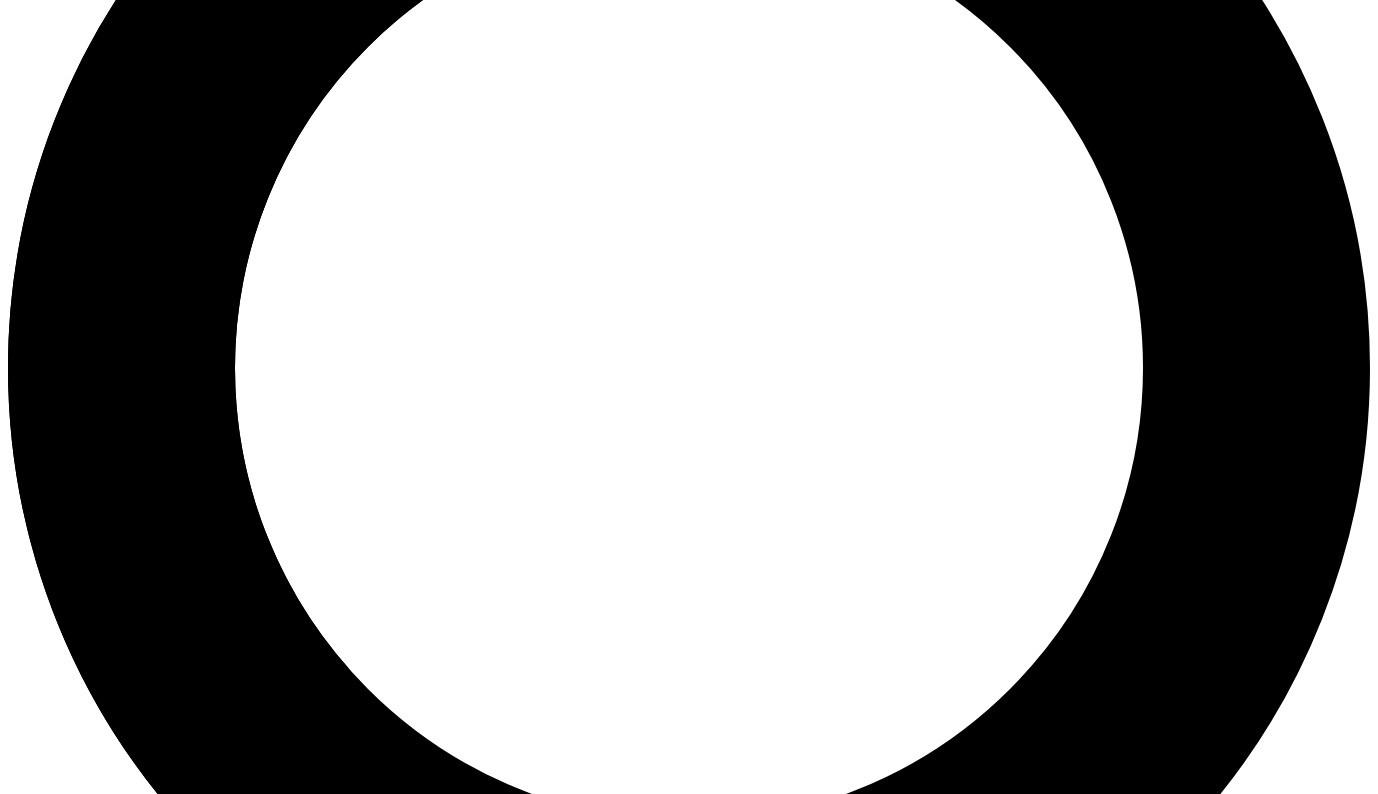 scroll, scrollTop: 0, scrollLeft: 0, axis: both 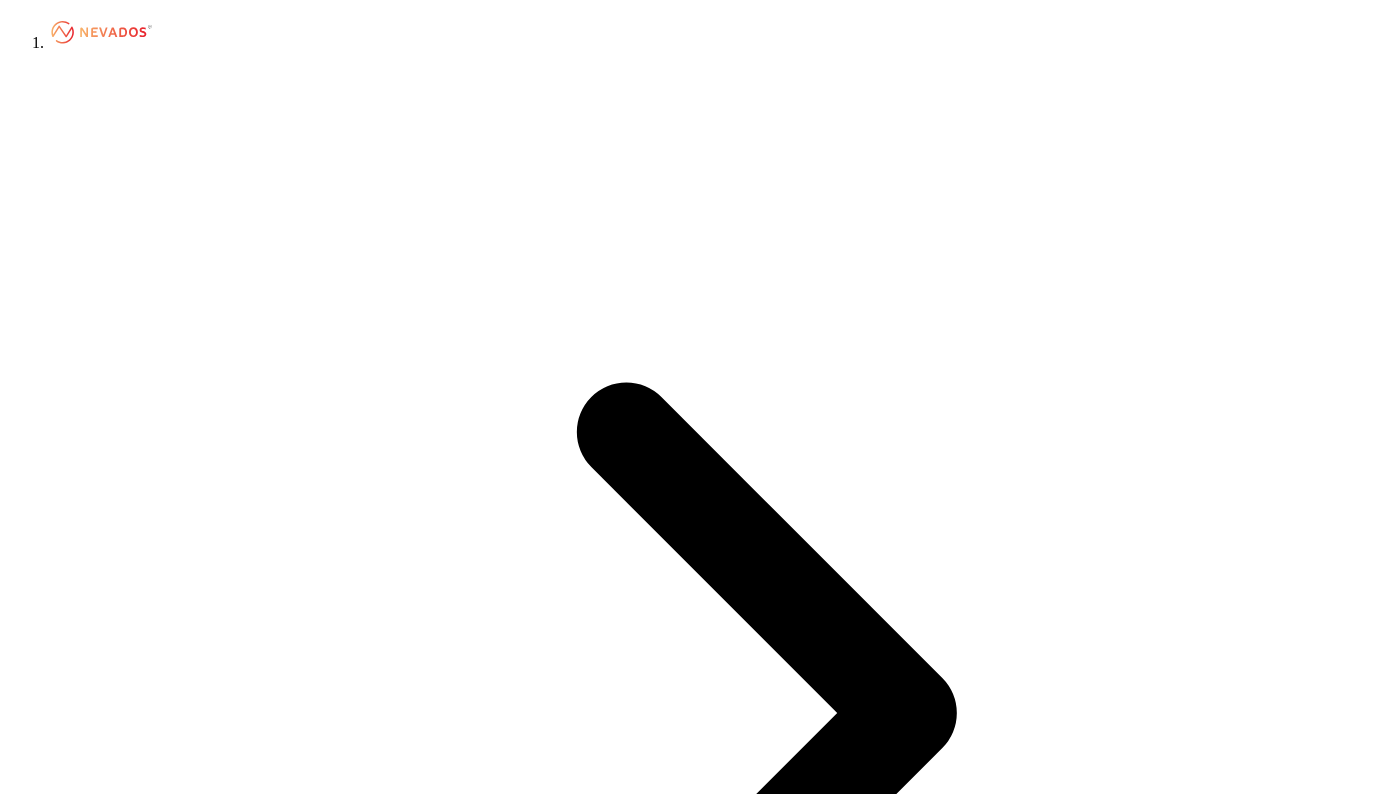 click on "**********" at bounding box center [99, 7429] 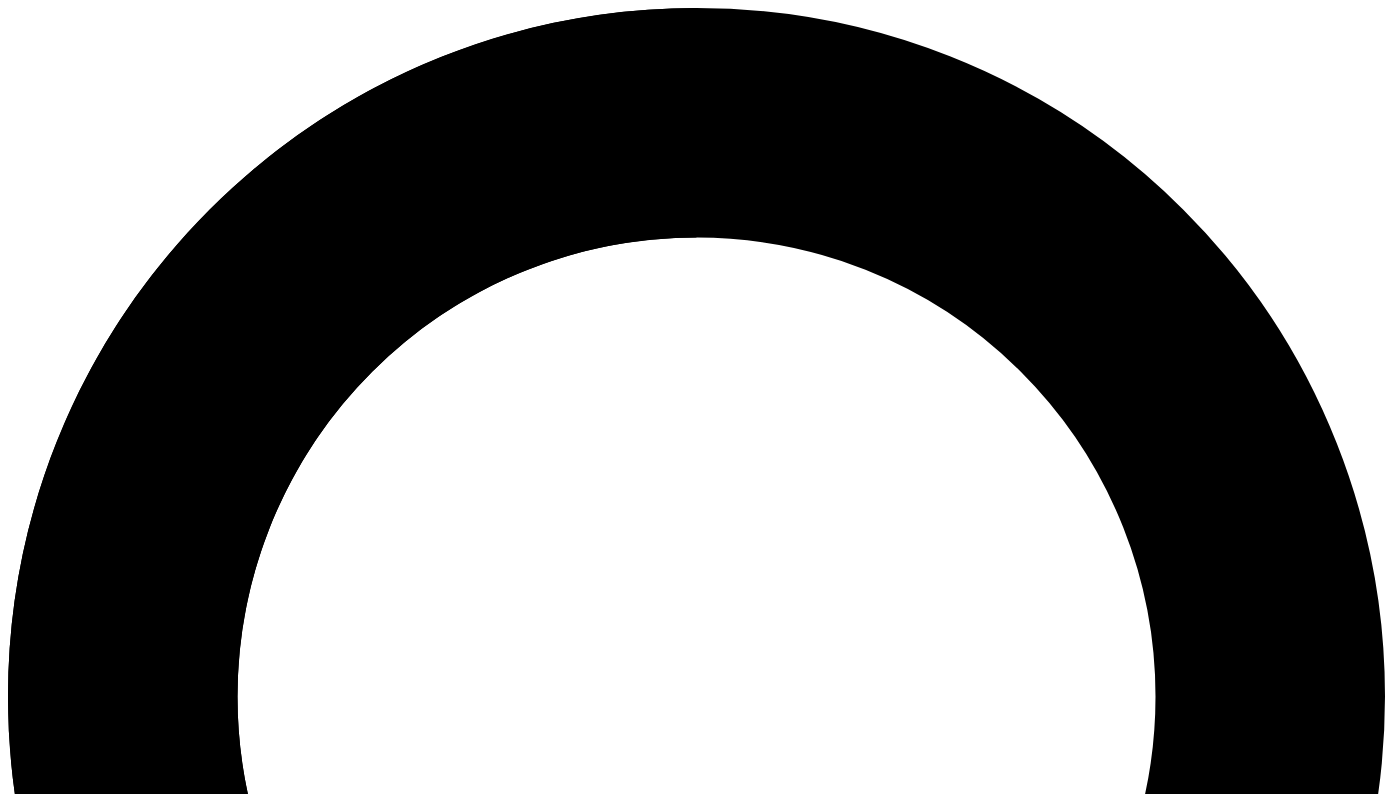 scroll, scrollTop: 0, scrollLeft: 0, axis: both 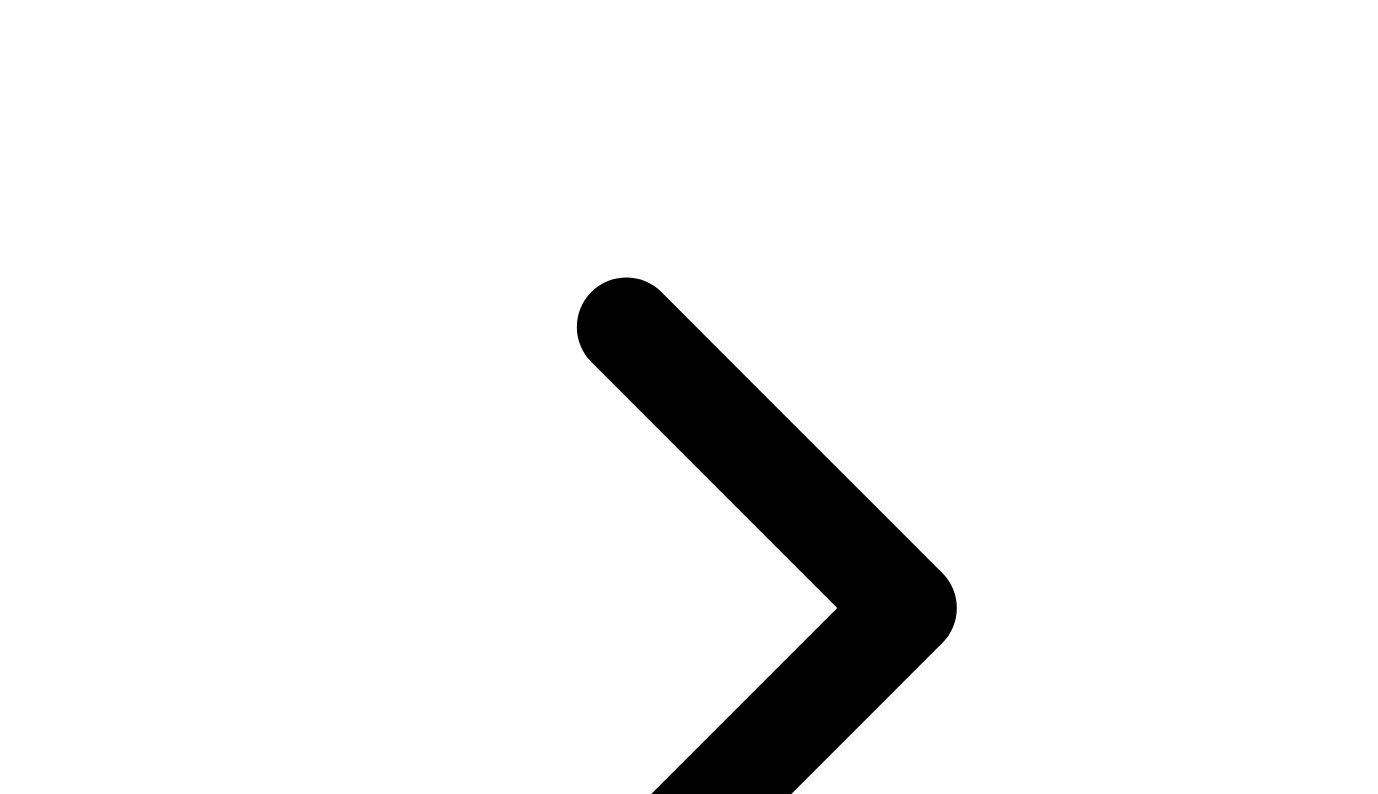 click on "Approve" at bounding box center (746, 11628) 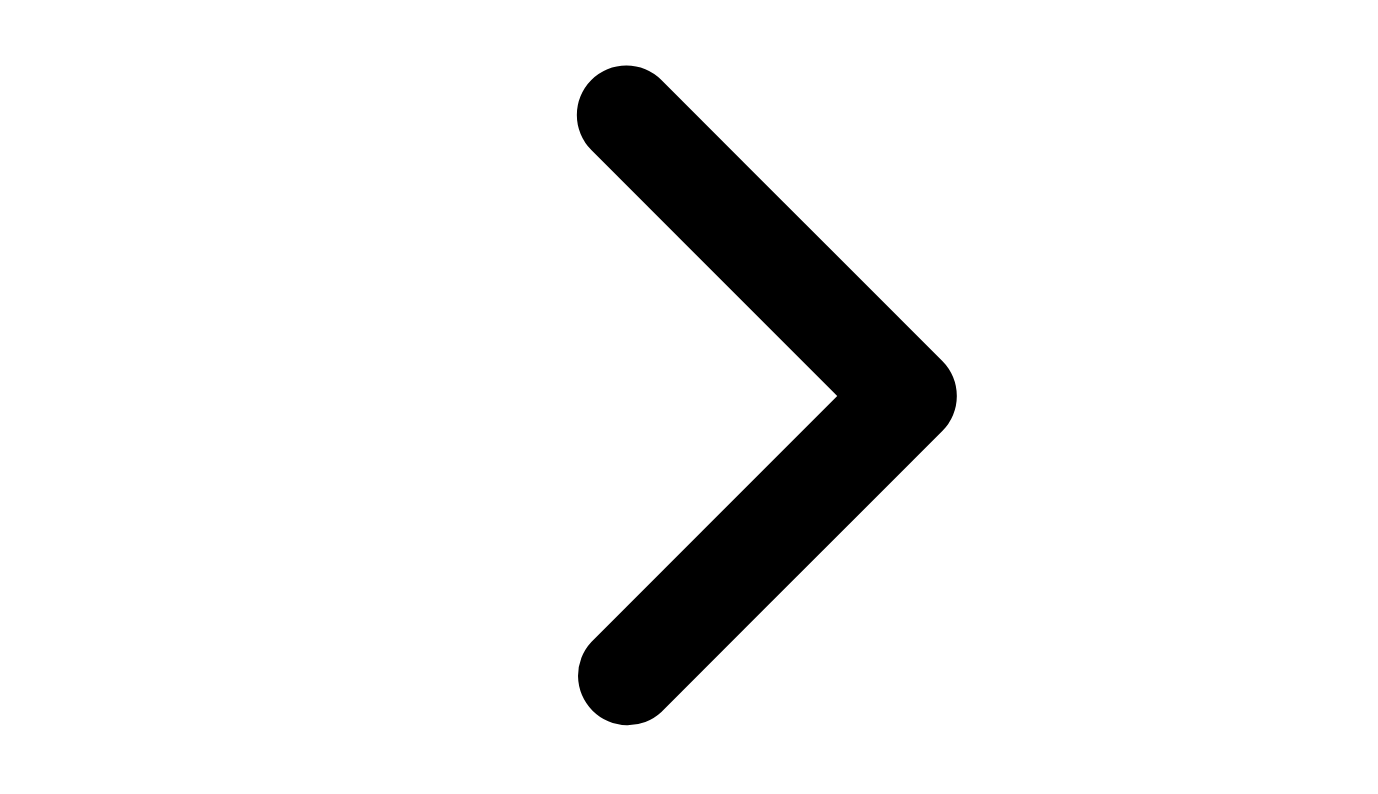 scroll, scrollTop: 321, scrollLeft: 0, axis: vertical 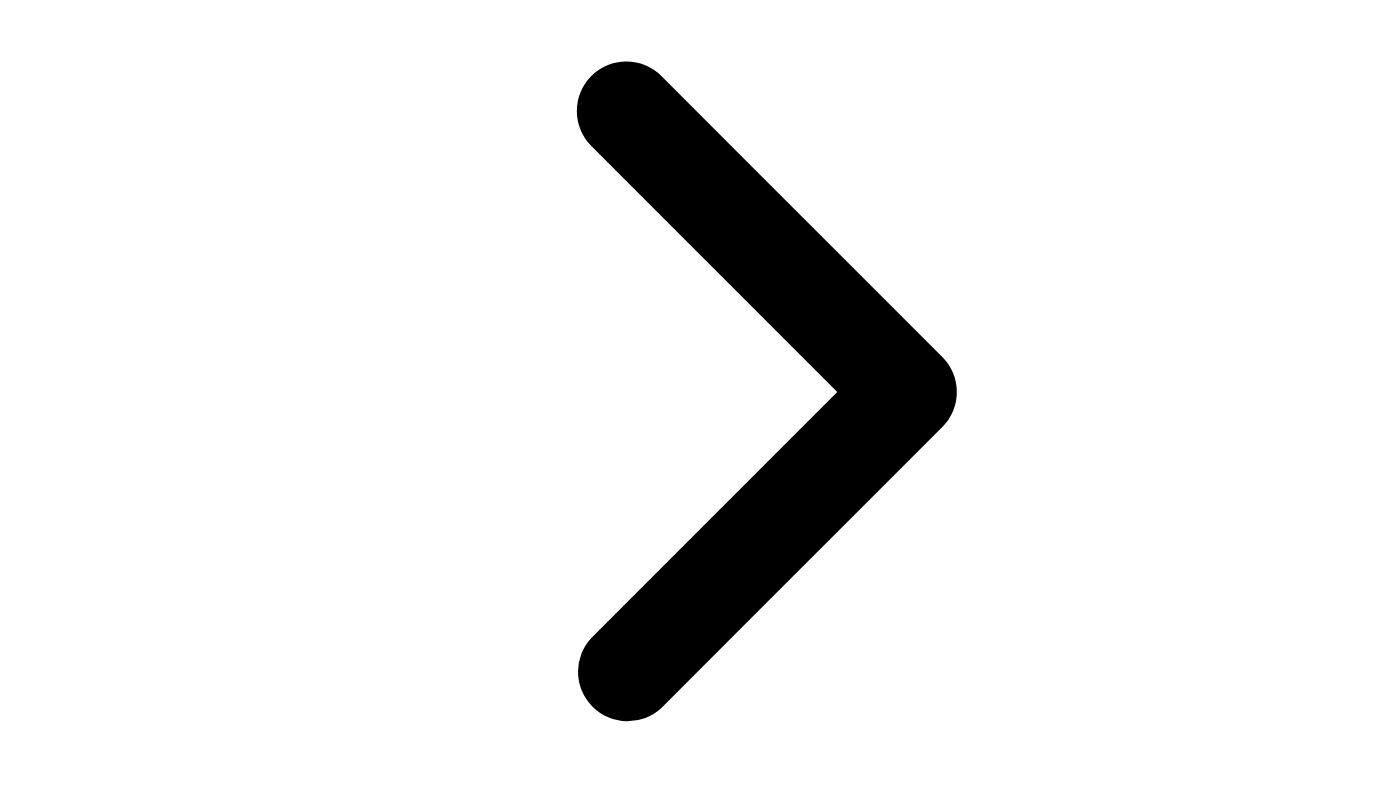 click on "TOPO Point Cloud" at bounding box center [69, 21444] 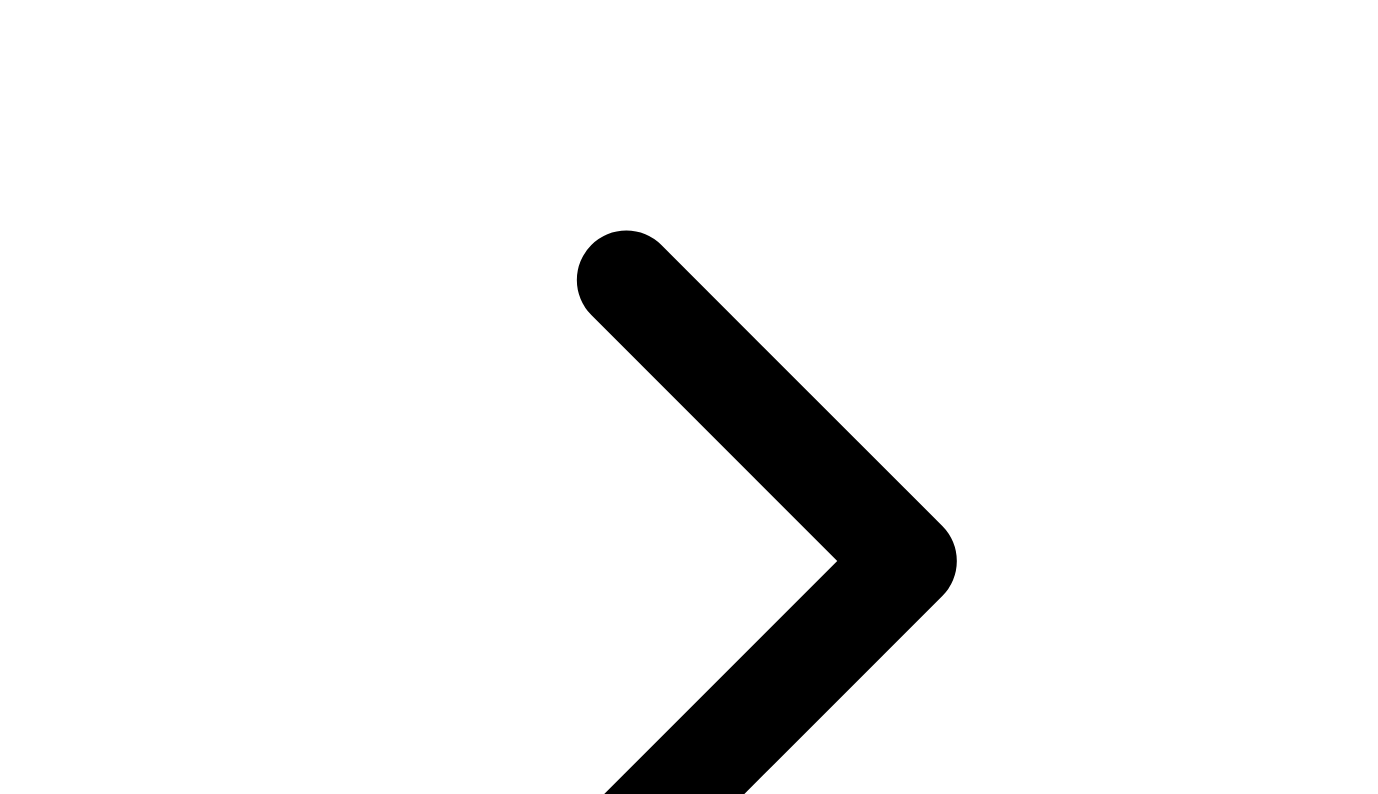scroll, scrollTop: 0, scrollLeft: 0, axis: both 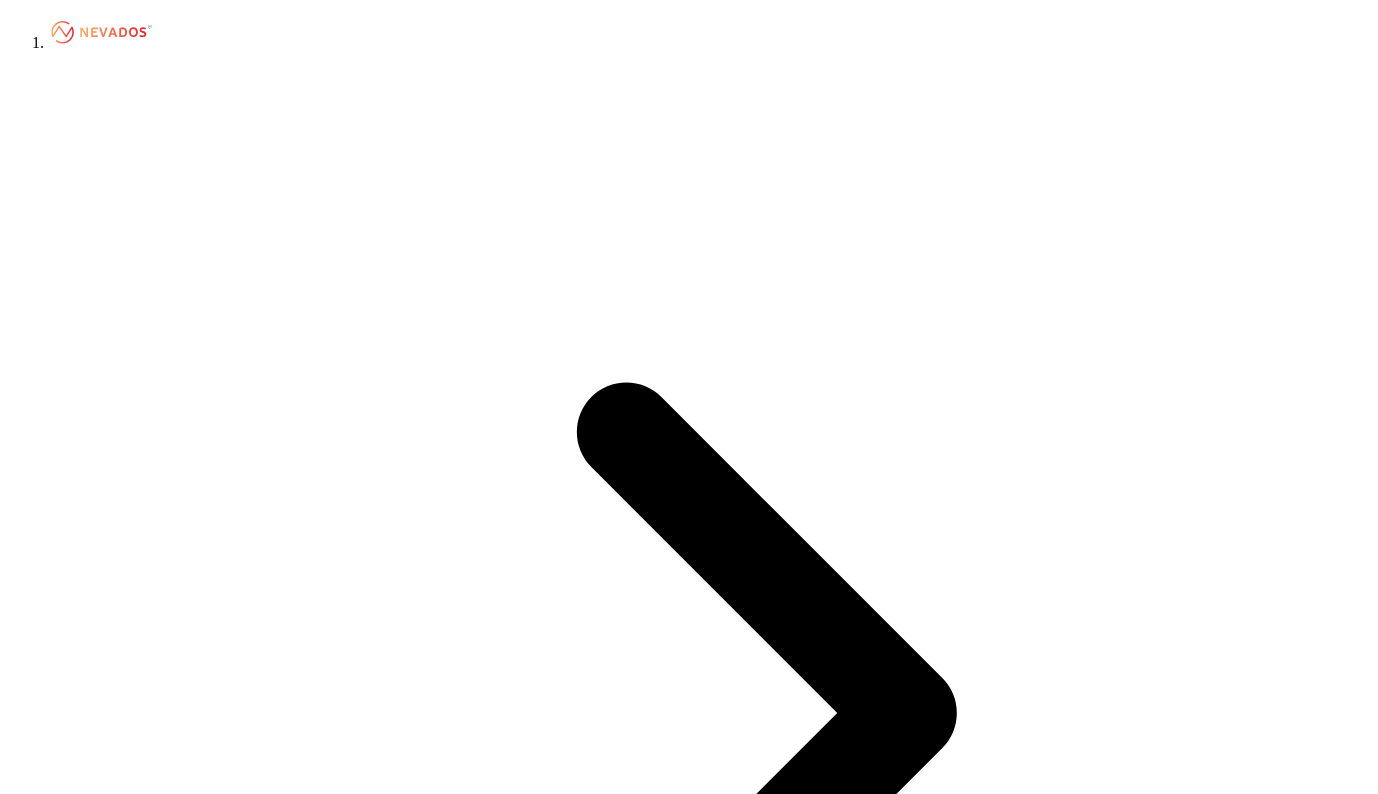 click on "Nevados Specifications" at bounding box center (99, 5916) 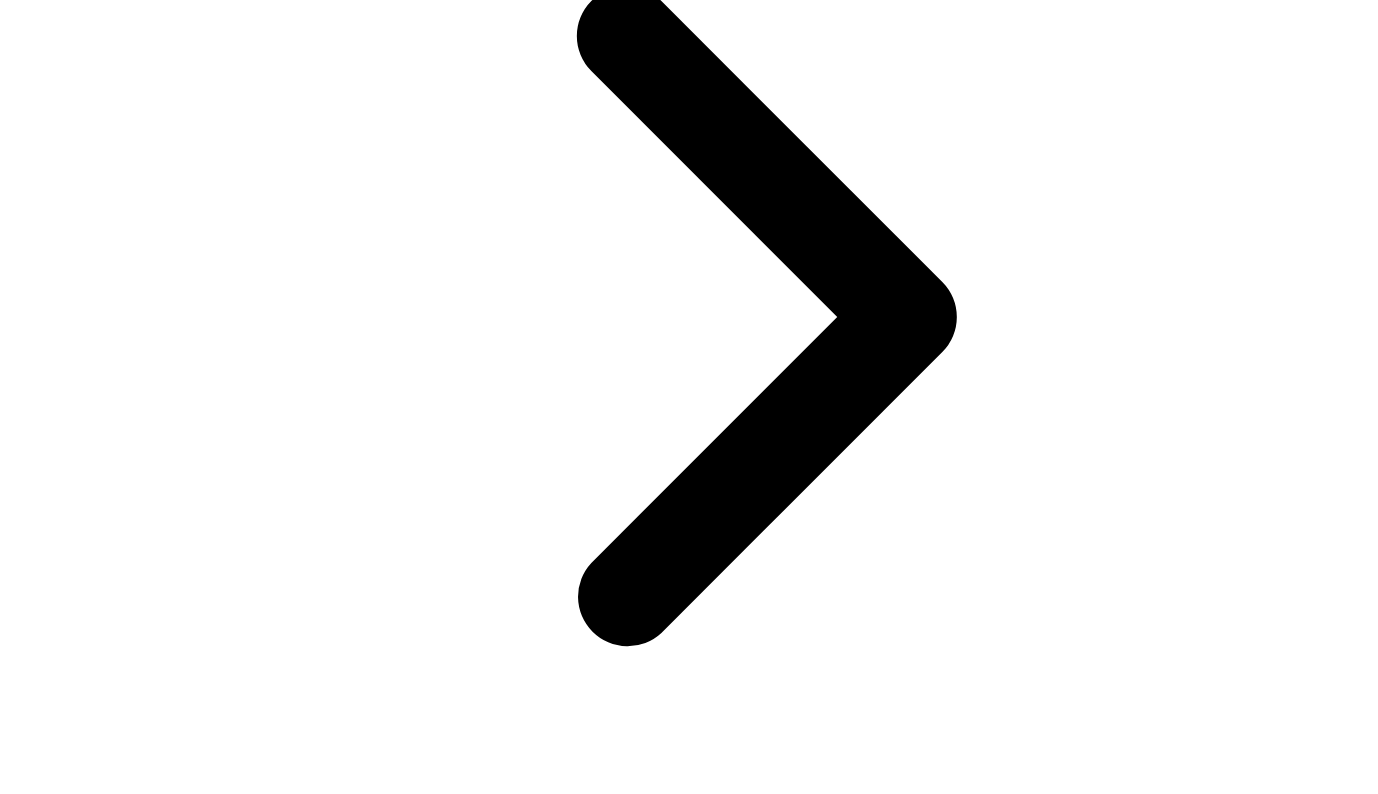 scroll, scrollTop: 400, scrollLeft: 0, axis: vertical 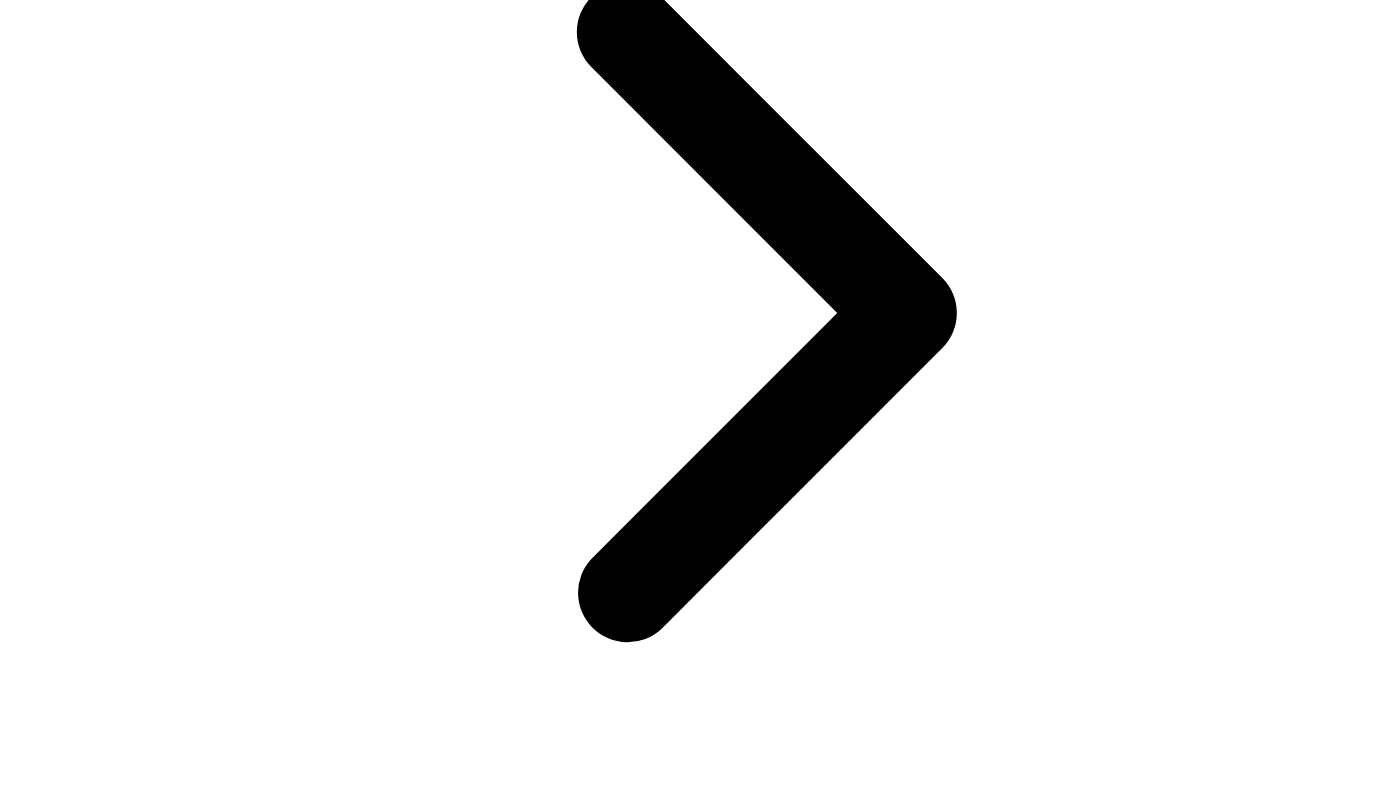 click on "Comment" at bounding box center [142, 8776] 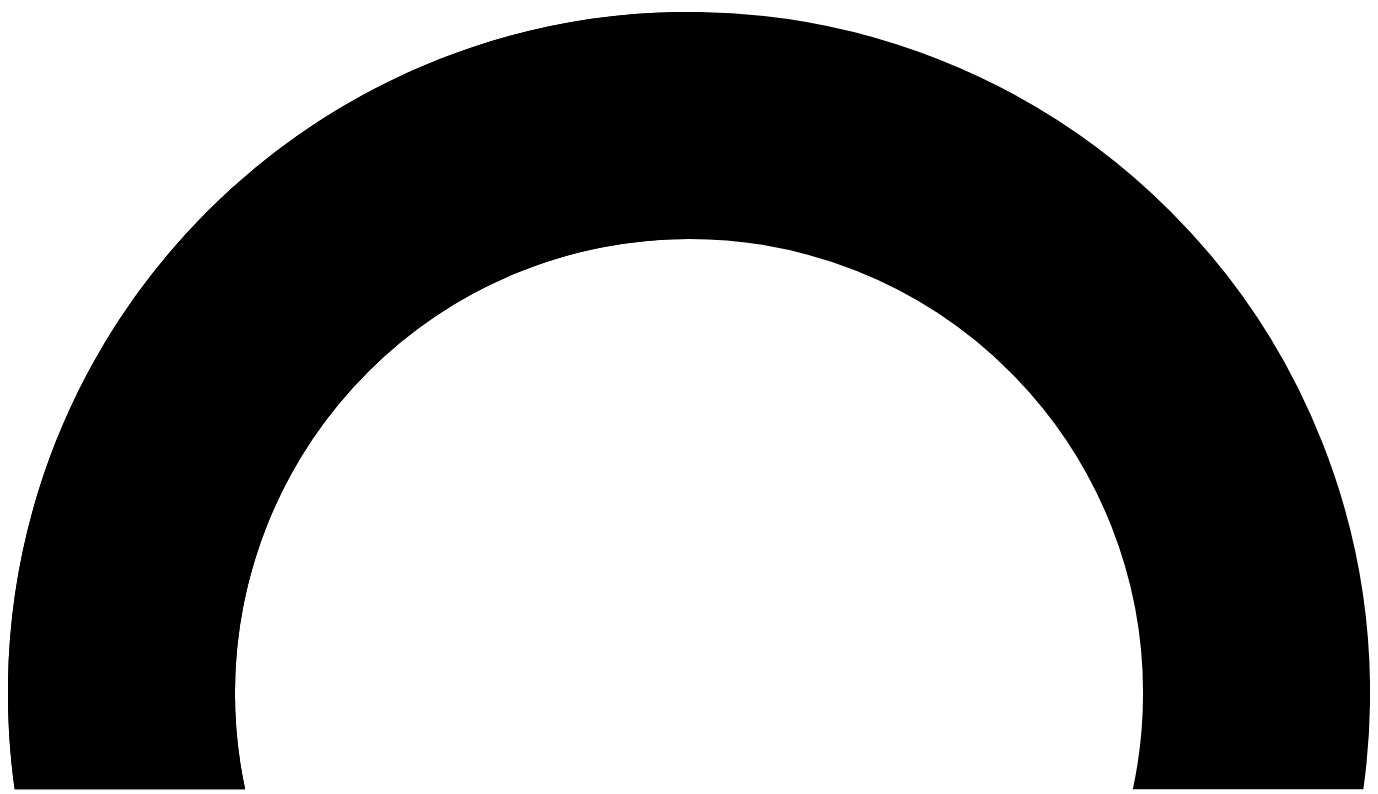 scroll, scrollTop: 0, scrollLeft: 0, axis: both 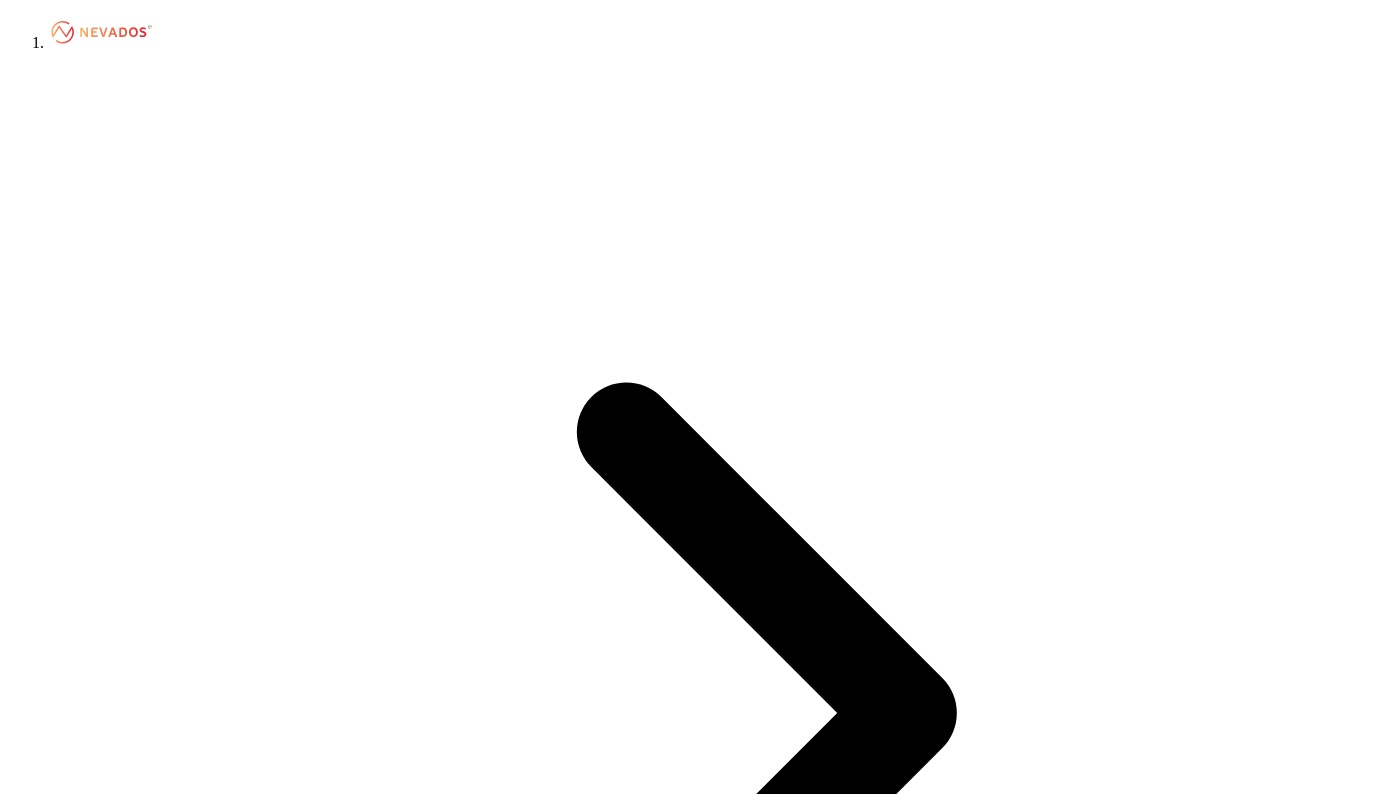 click on "Approve" at bounding box center (1244, 10282) 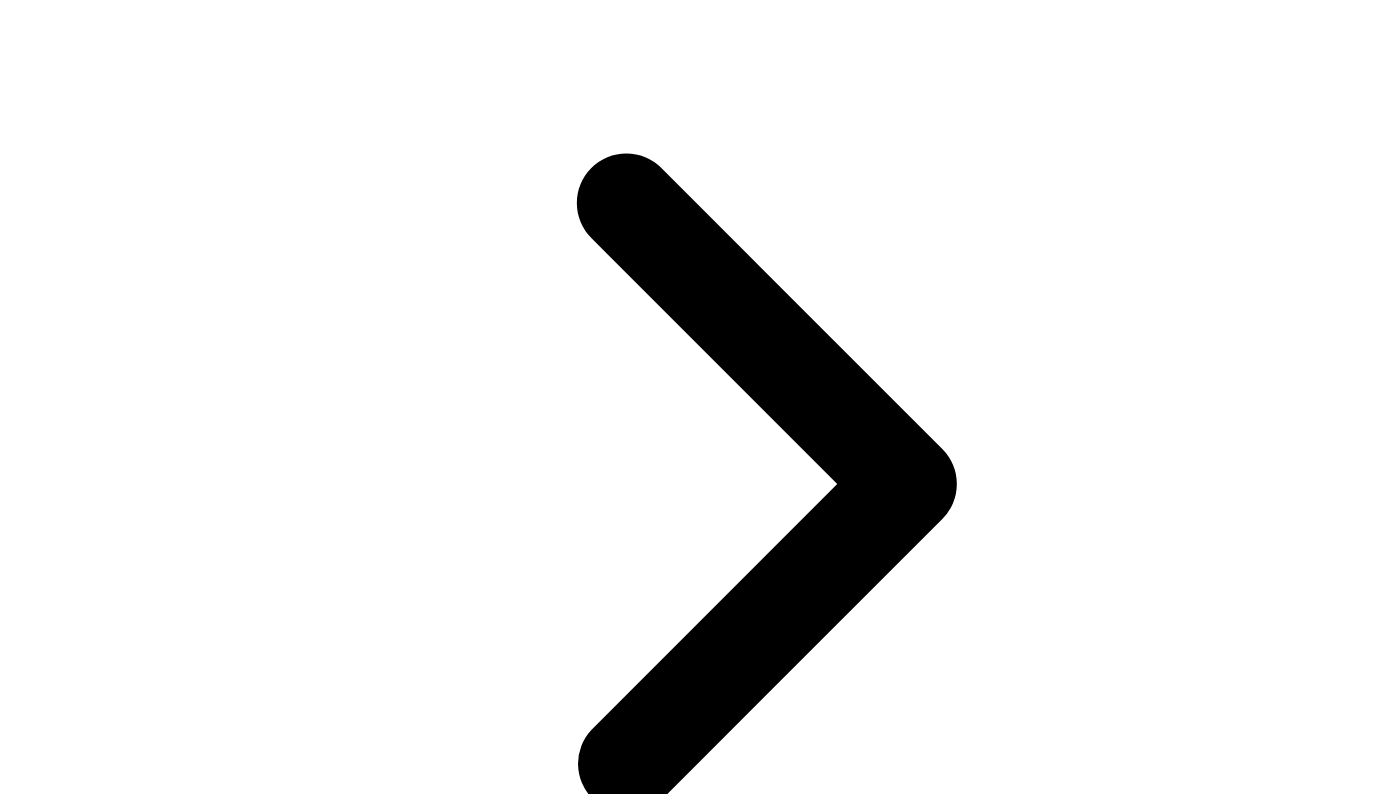 scroll, scrollTop: 300, scrollLeft: 0, axis: vertical 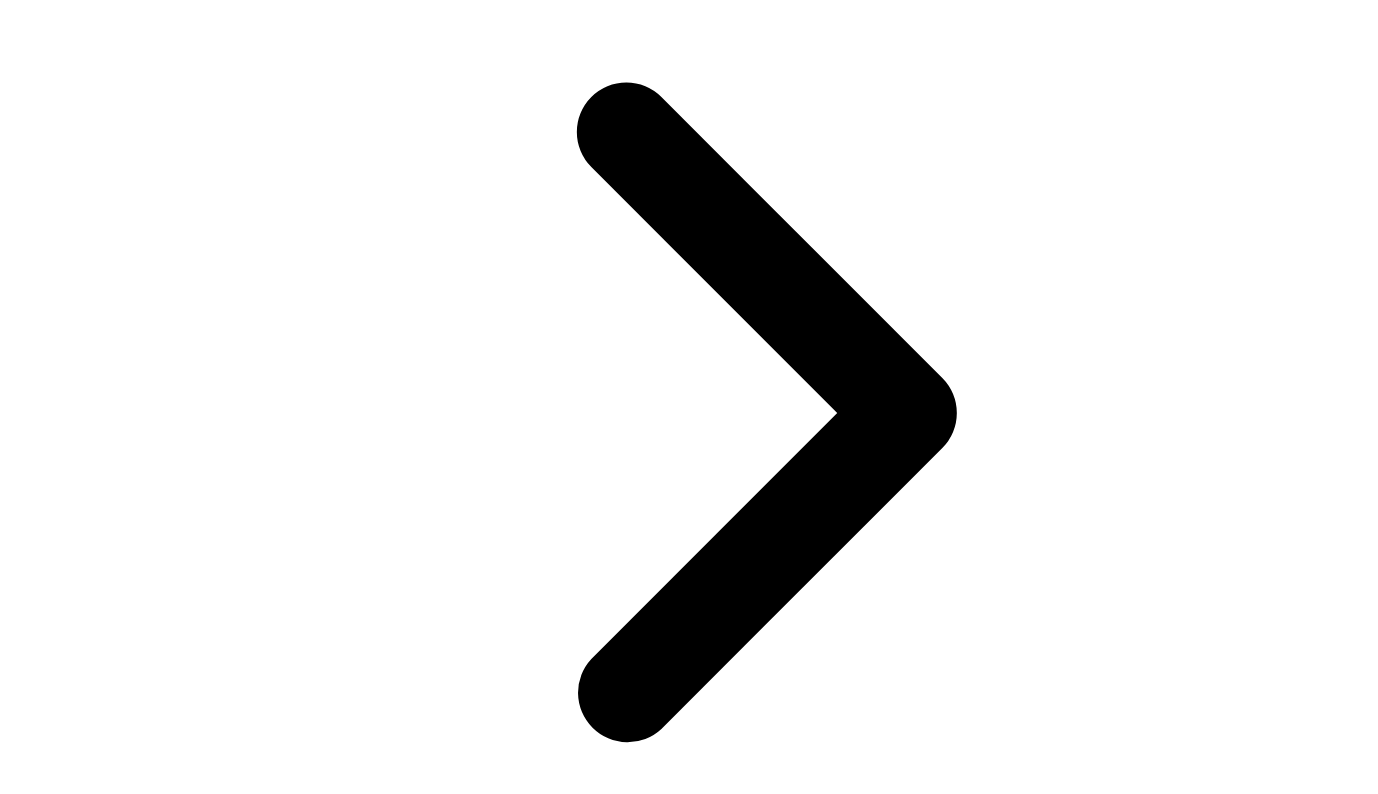 click on "TOPO Point Cloud" at bounding box center (67, 14703) 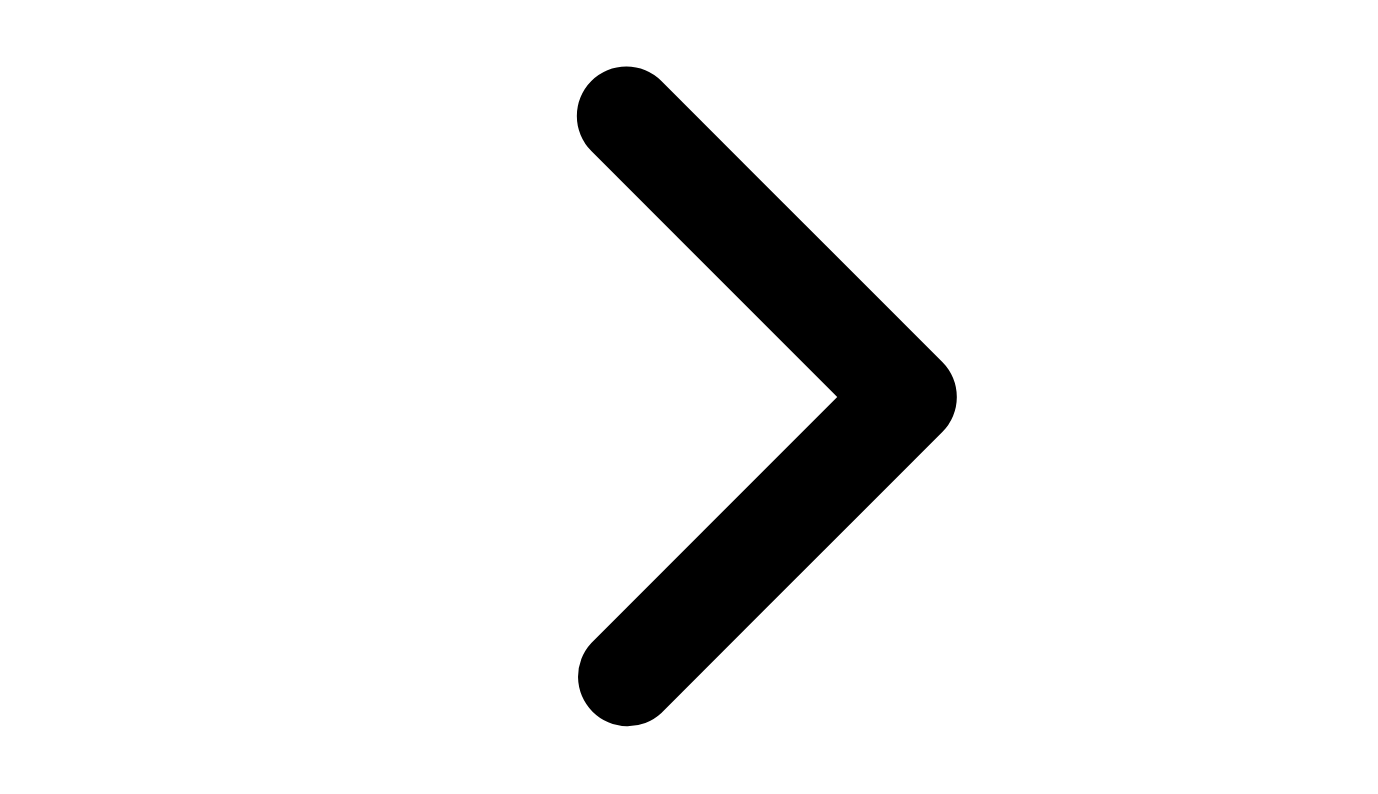 scroll, scrollTop: 321, scrollLeft: 0, axis: vertical 